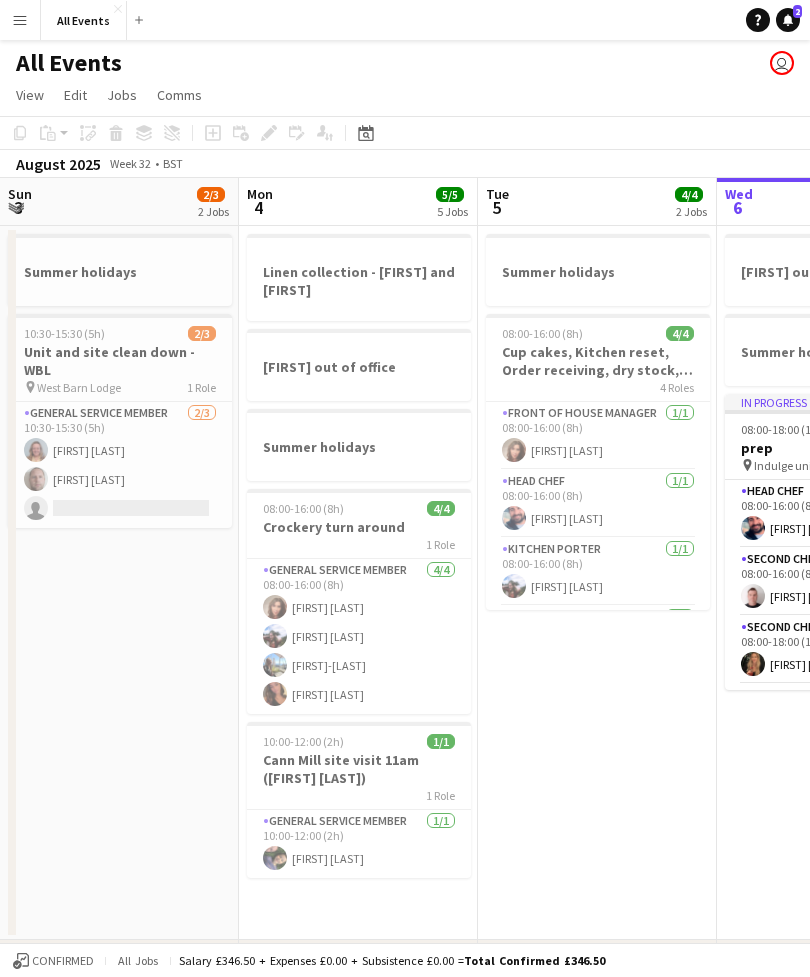 scroll, scrollTop: 0, scrollLeft: 0, axis: both 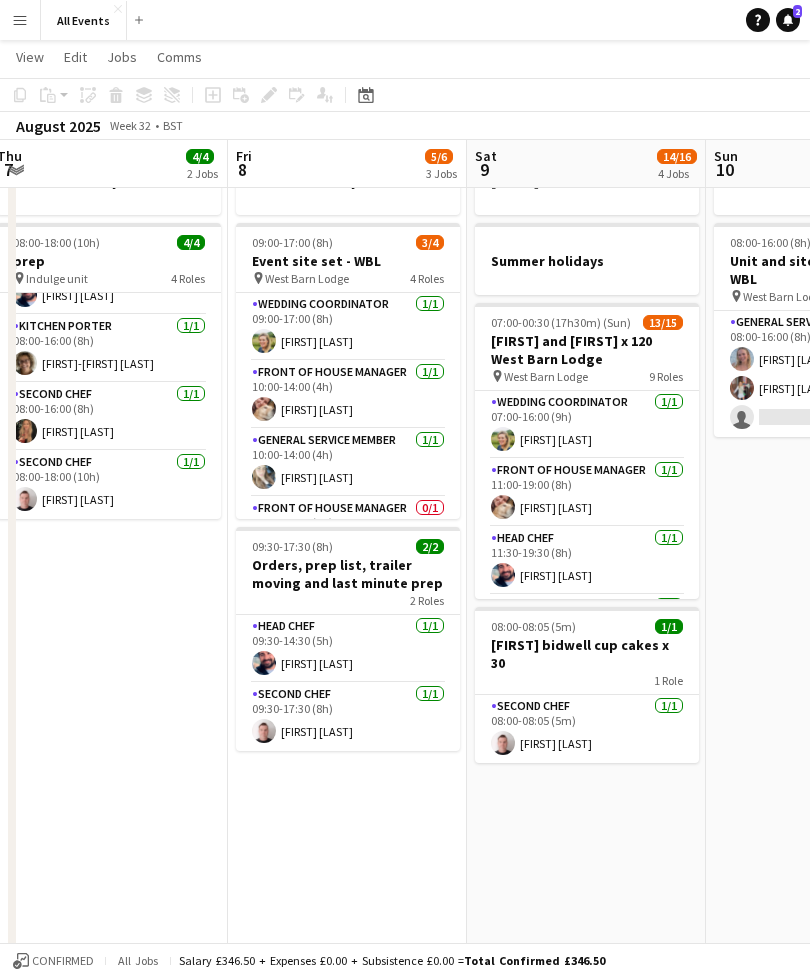 click on "Confirmed   All jobs   Salary £346.50 + Expenses £0.00 + Subsistence £0.00 =   Total Confirmed £346.50" 